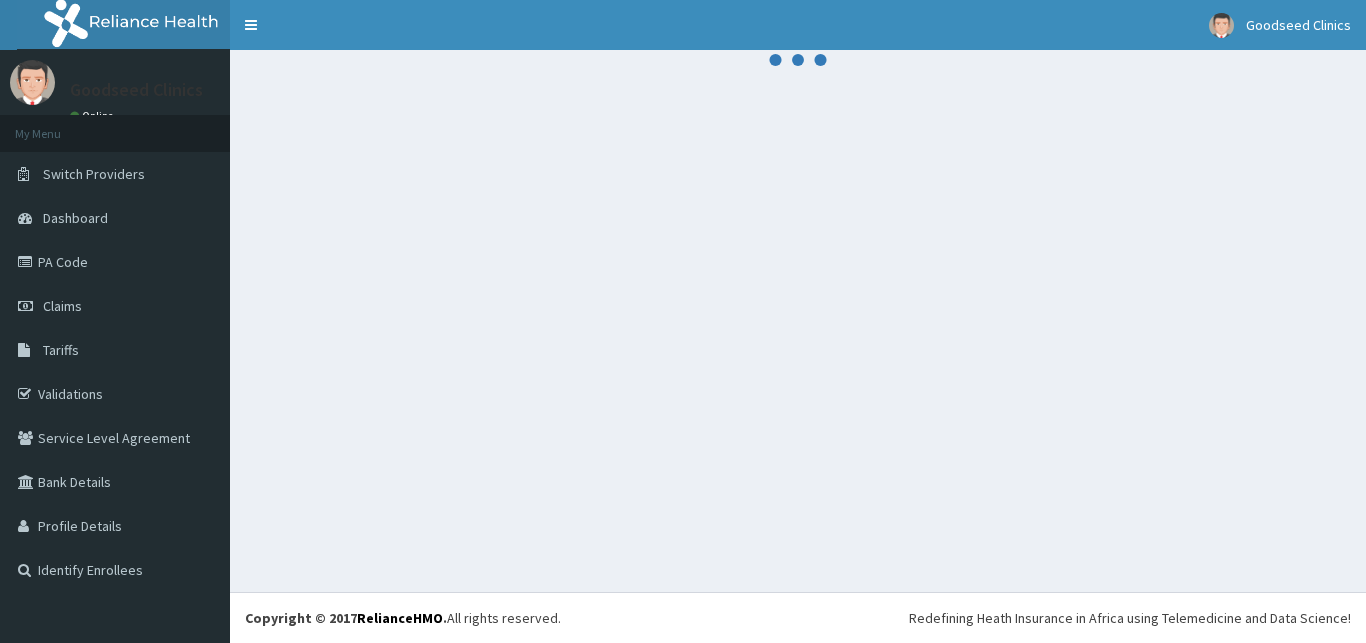 scroll, scrollTop: 0, scrollLeft: 0, axis: both 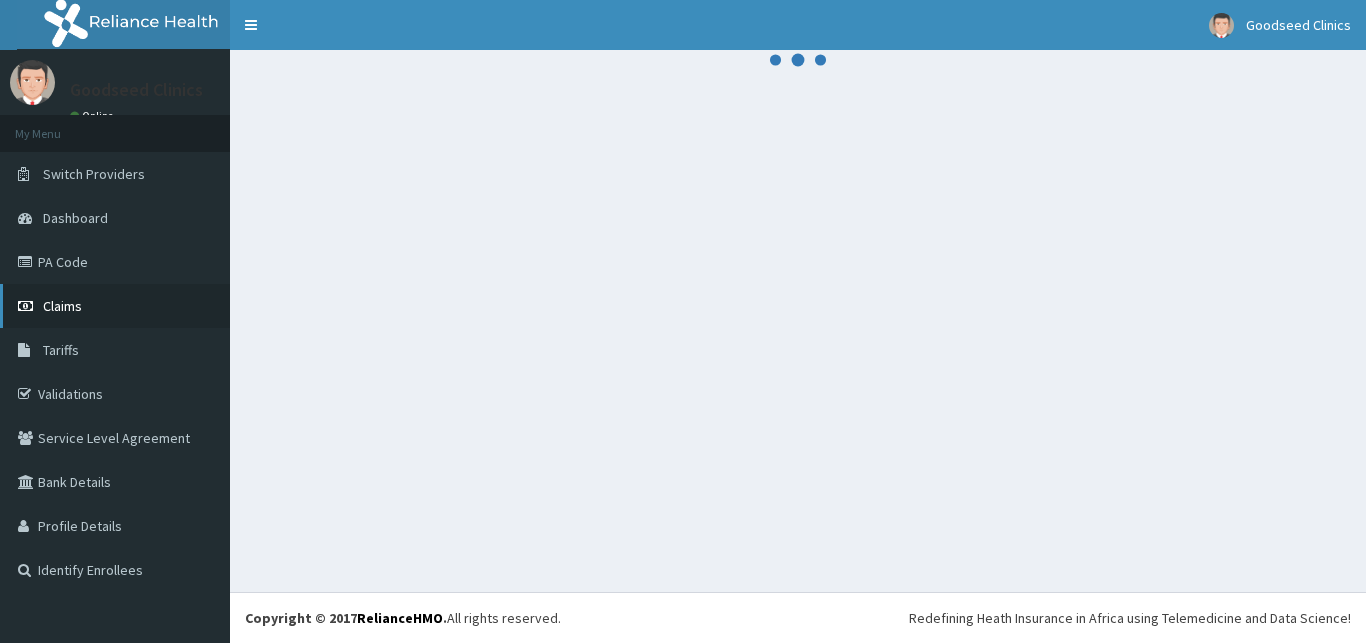 click on "Claims" at bounding box center [115, 306] 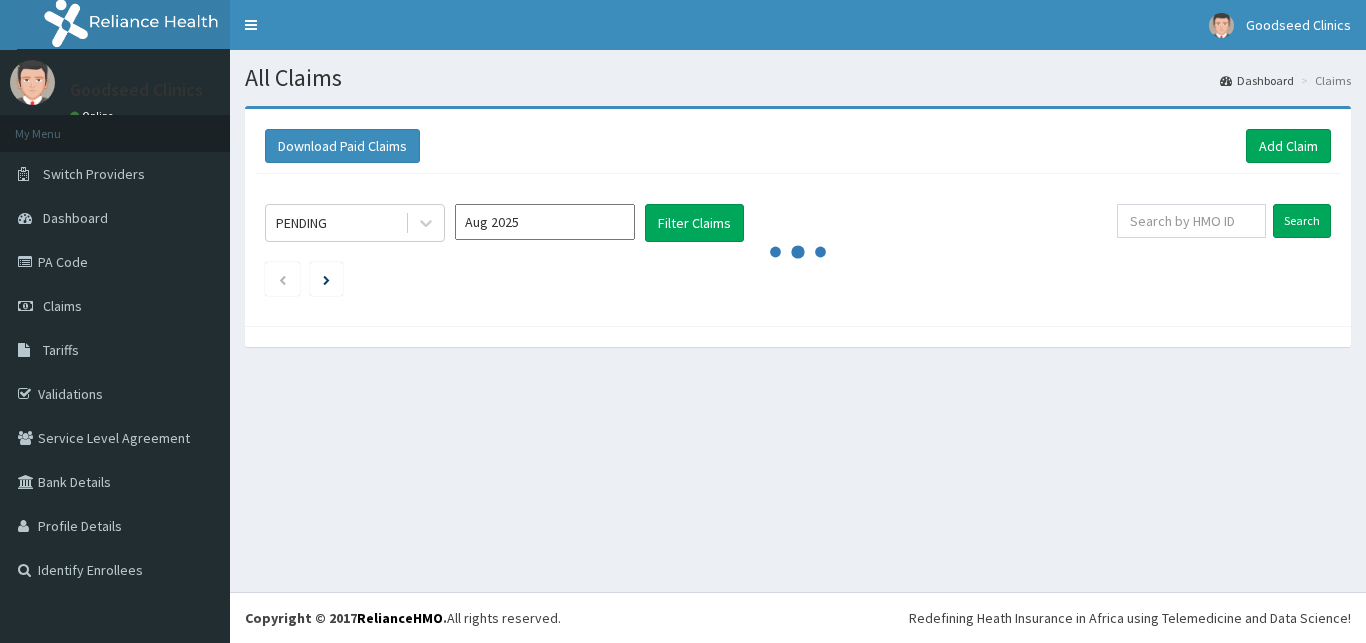 scroll, scrollTop: 0, scrollLeft: 0, axis: both 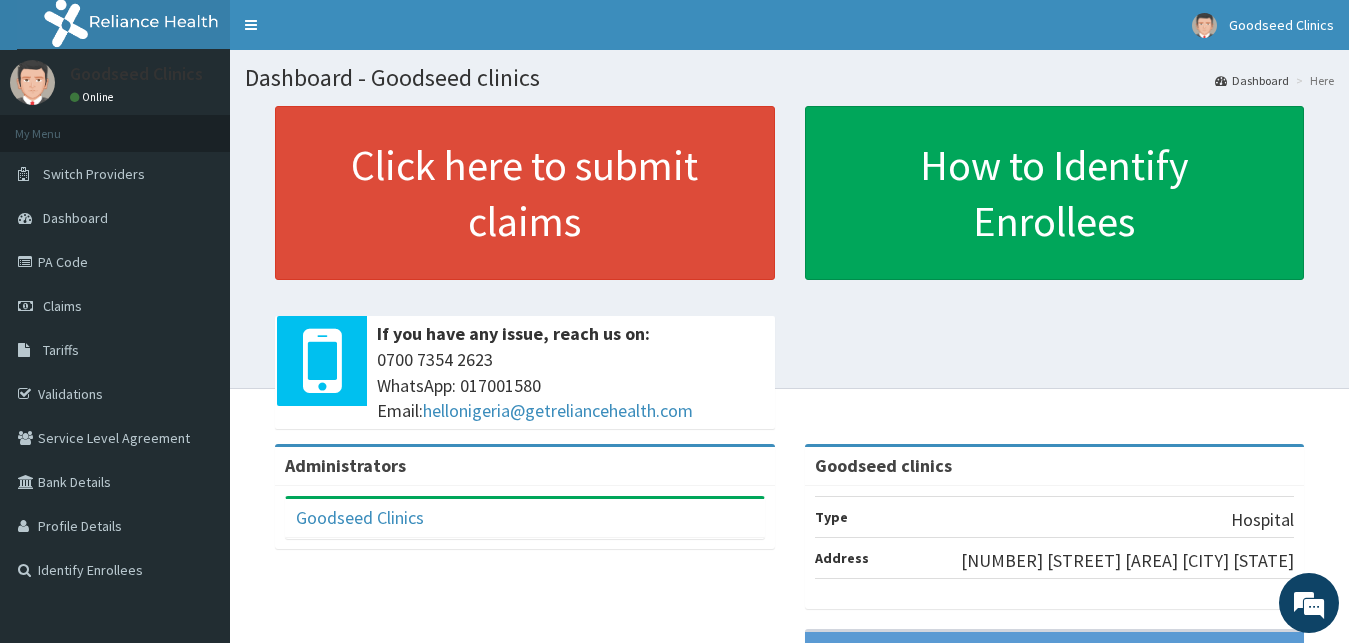 drag, startPoint x: 777, startPoint y: 400, endPoint x: 707, endPoint y: 359, distance: 81.12336 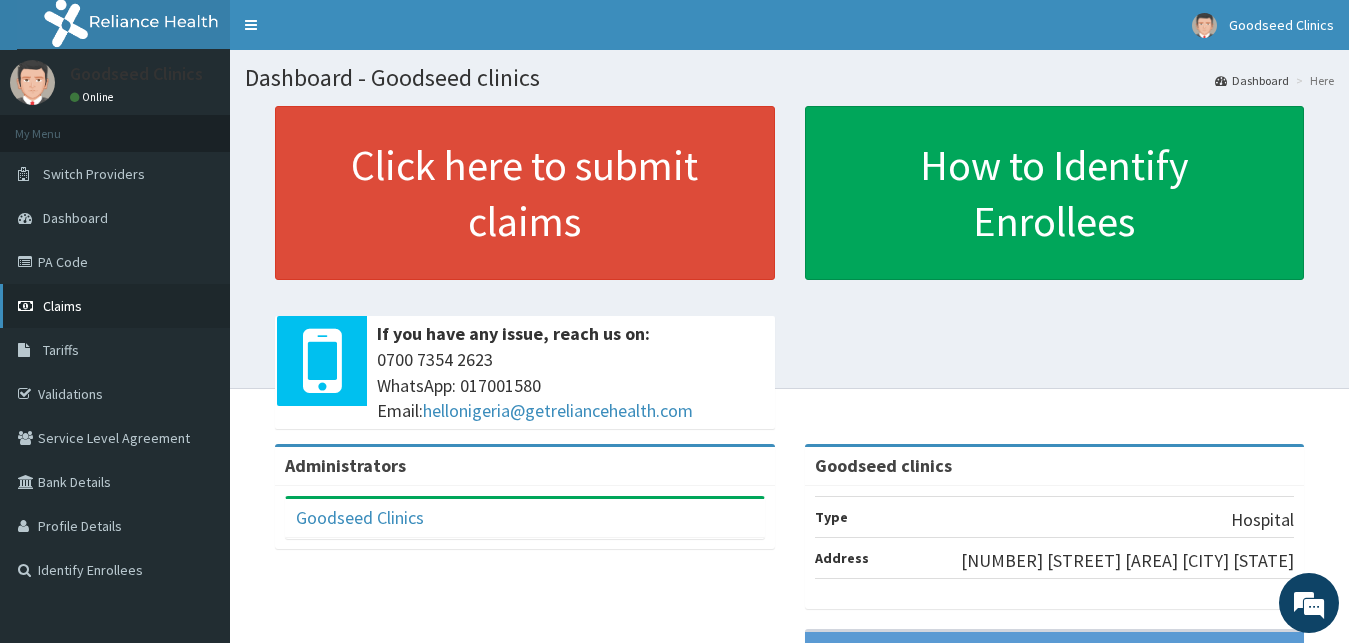 click on "Claims" at bounding box center [115, 306] 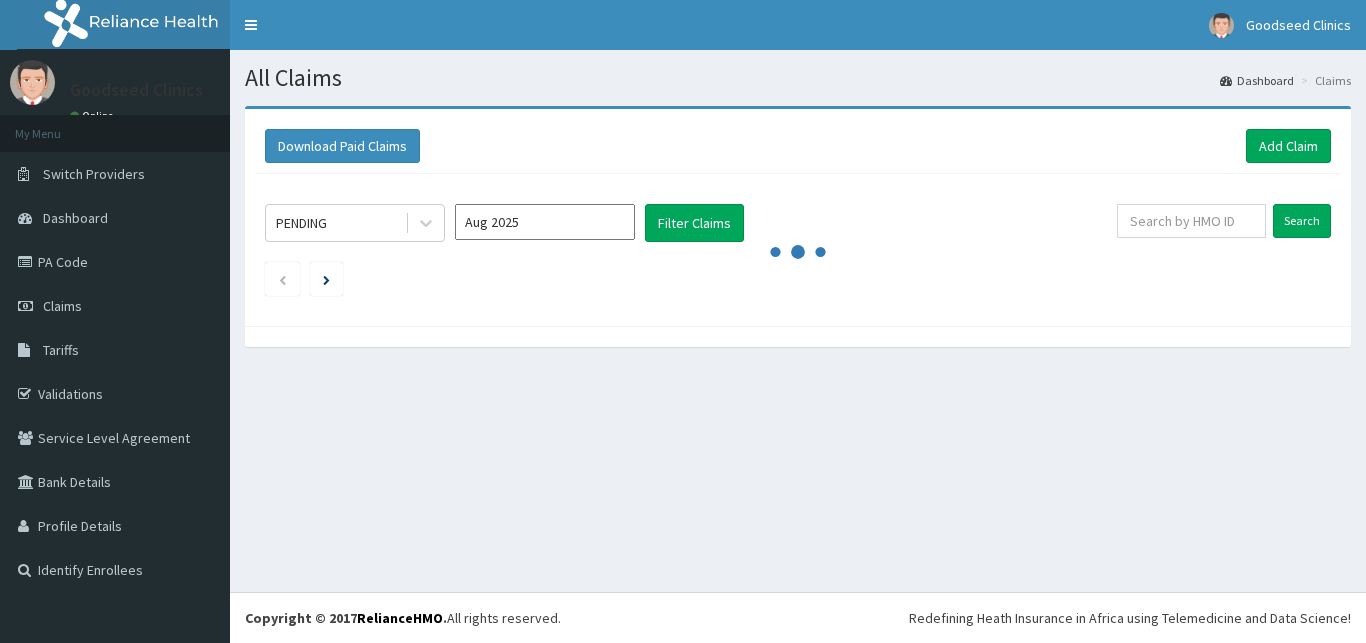 scroll, scrollTop: 0, scrollLeft: 0, axis: both 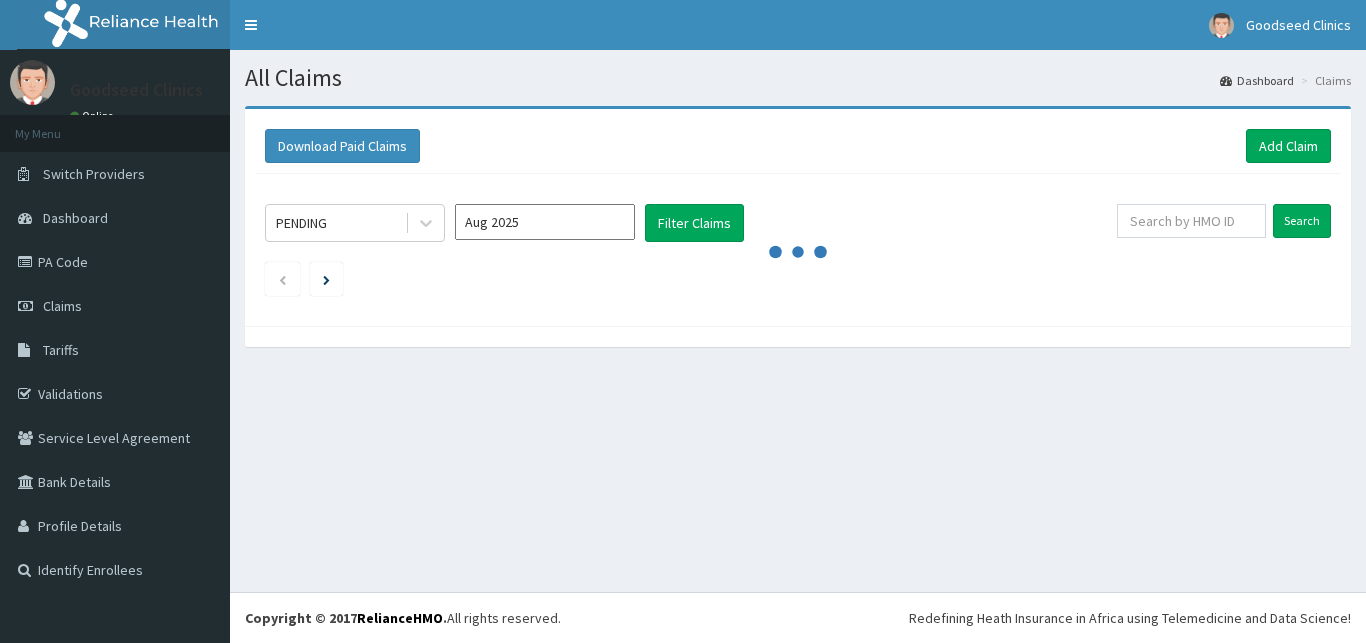 click on "Claims" at bounding box center (115, 306) 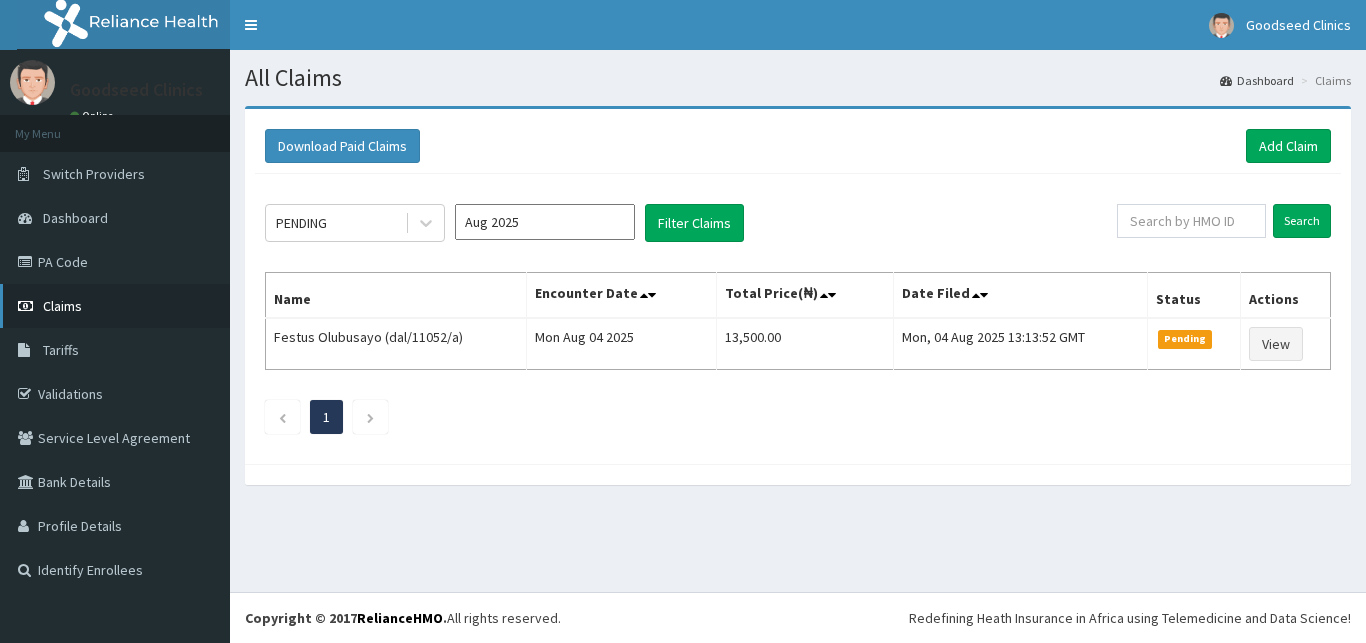 scroll, scrollTop: 0, scrollLeft: 0, axis: both 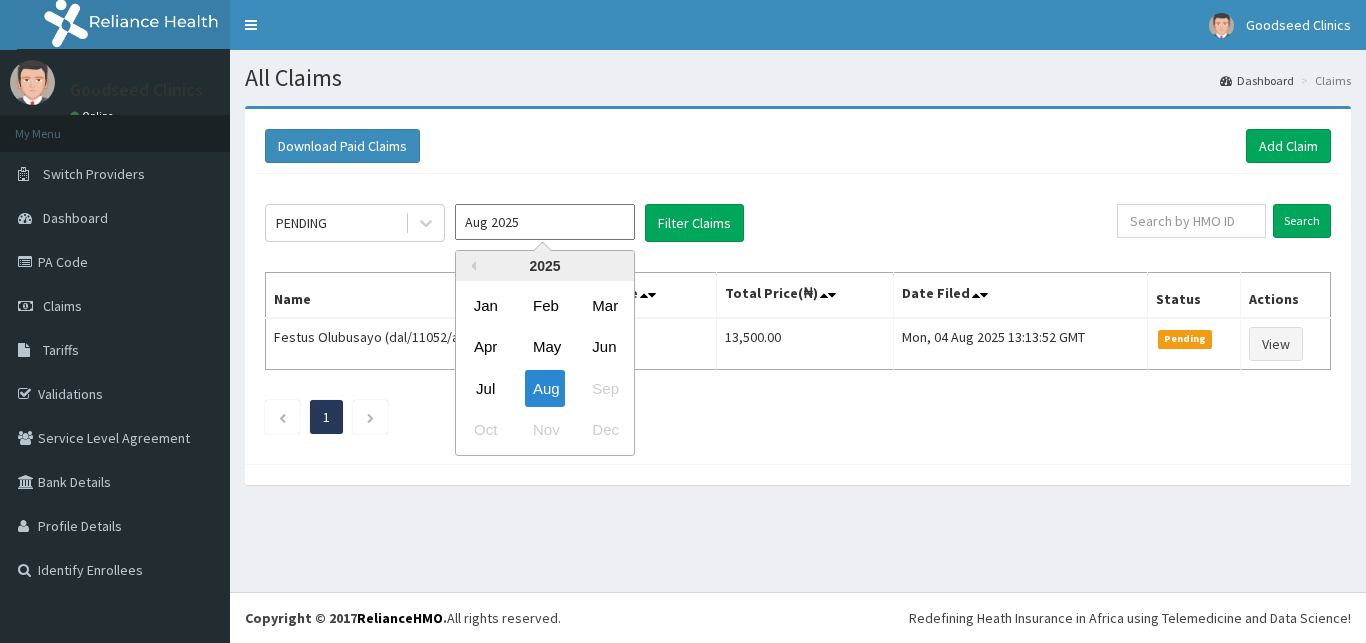 click on "Aug 2025" at bounding box center [545, 222] 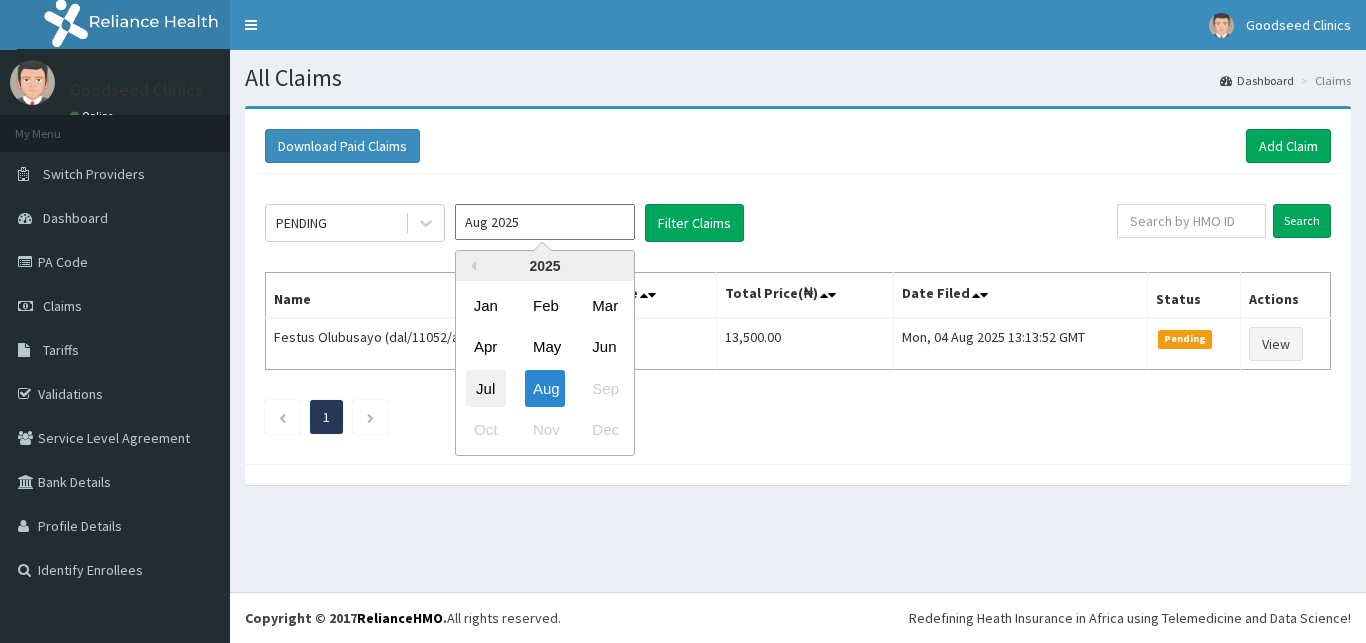 click on "Jul" at bounding box center (486, 388) 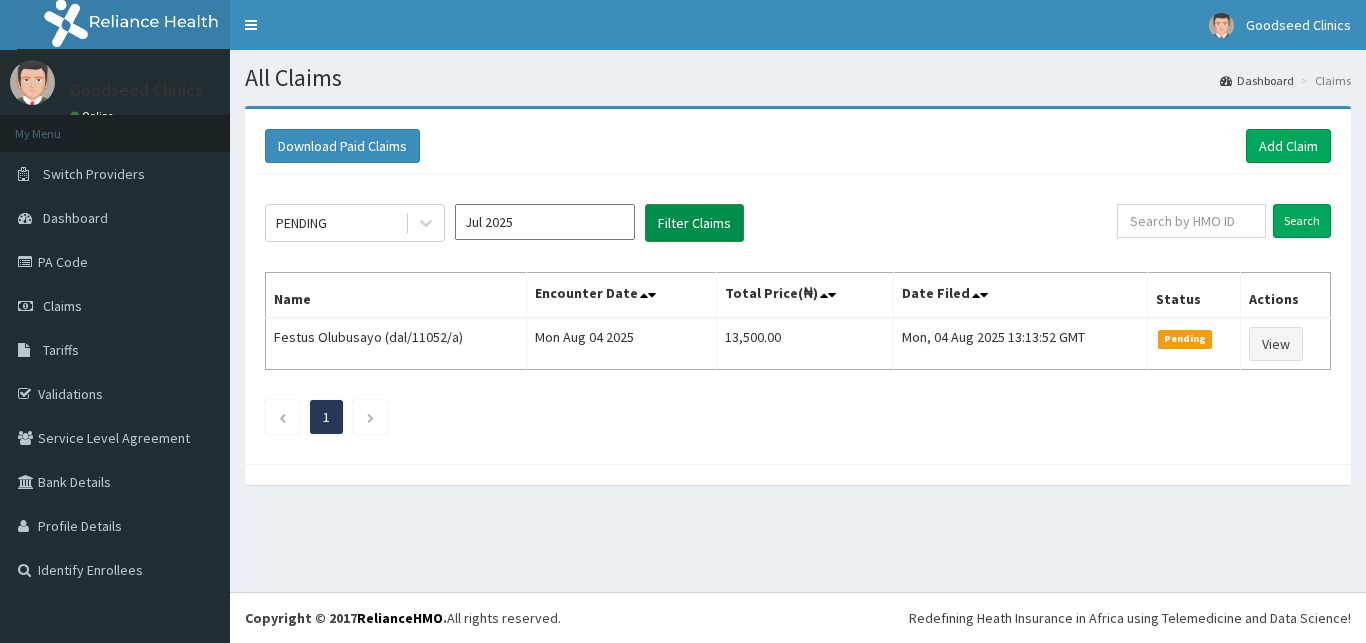 click on "Filter Claims" at bounding box center (694, 223) 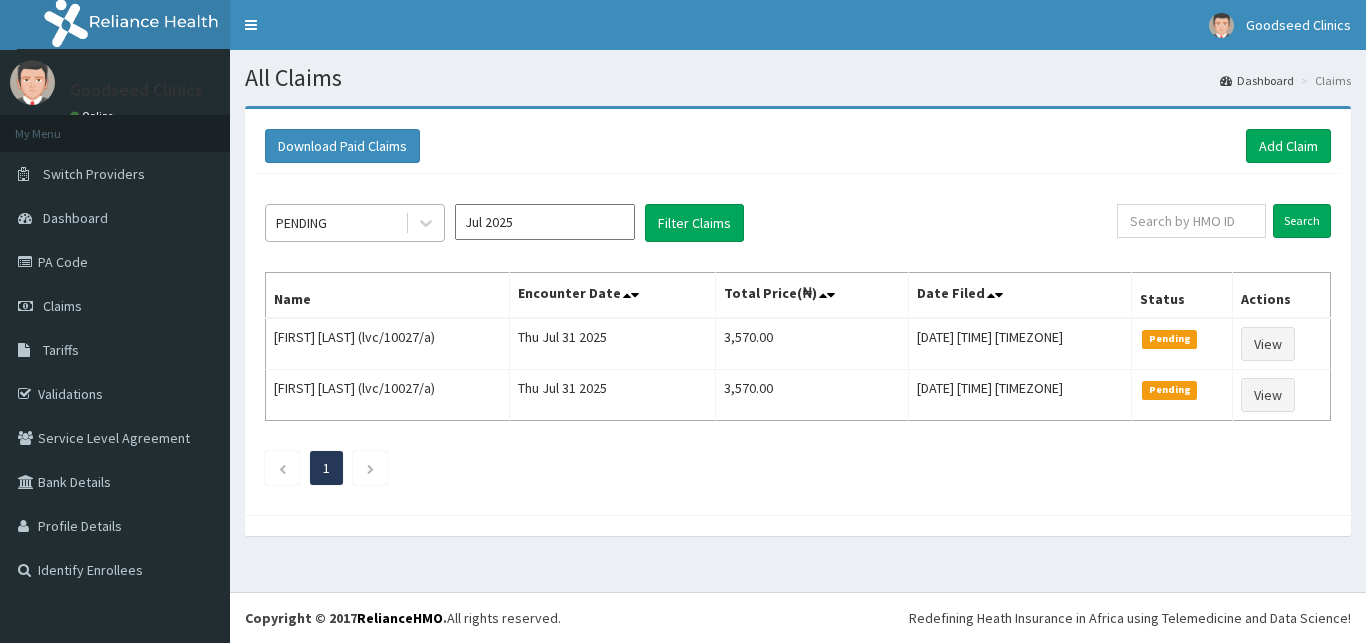 click on "PENDING" at bounding box center [335, 223] 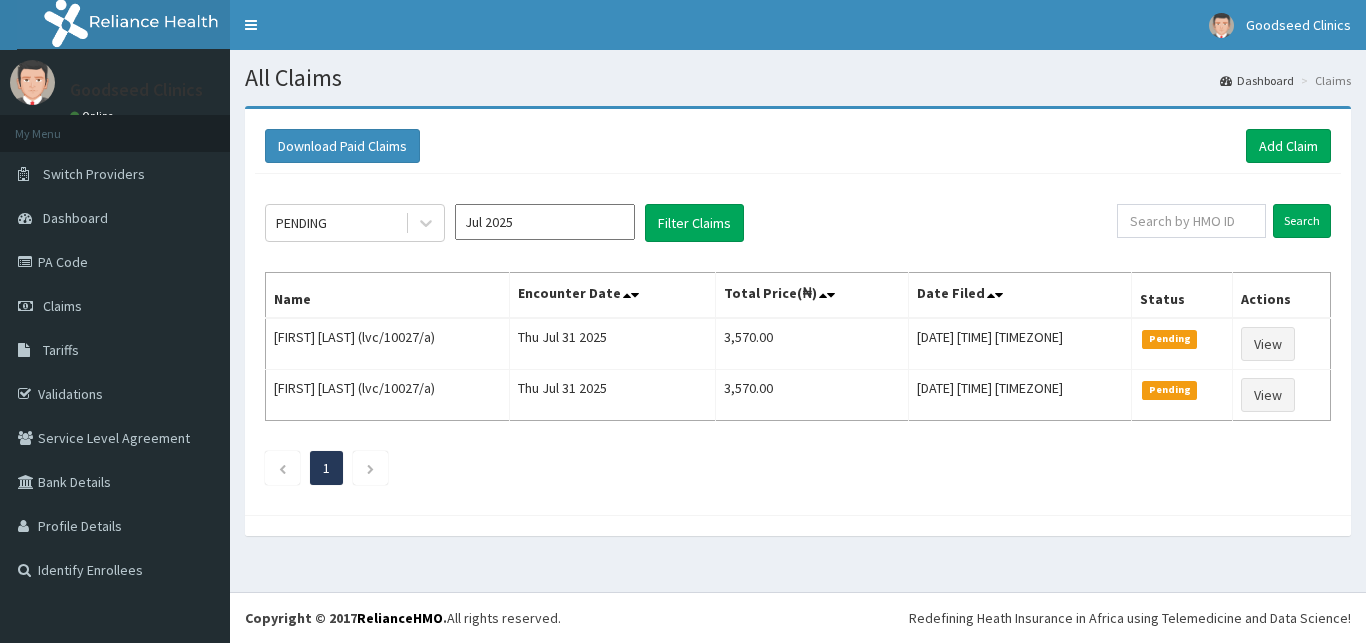 click on "Download Paid Claims Add Claim" at bounding box center [798, 146] 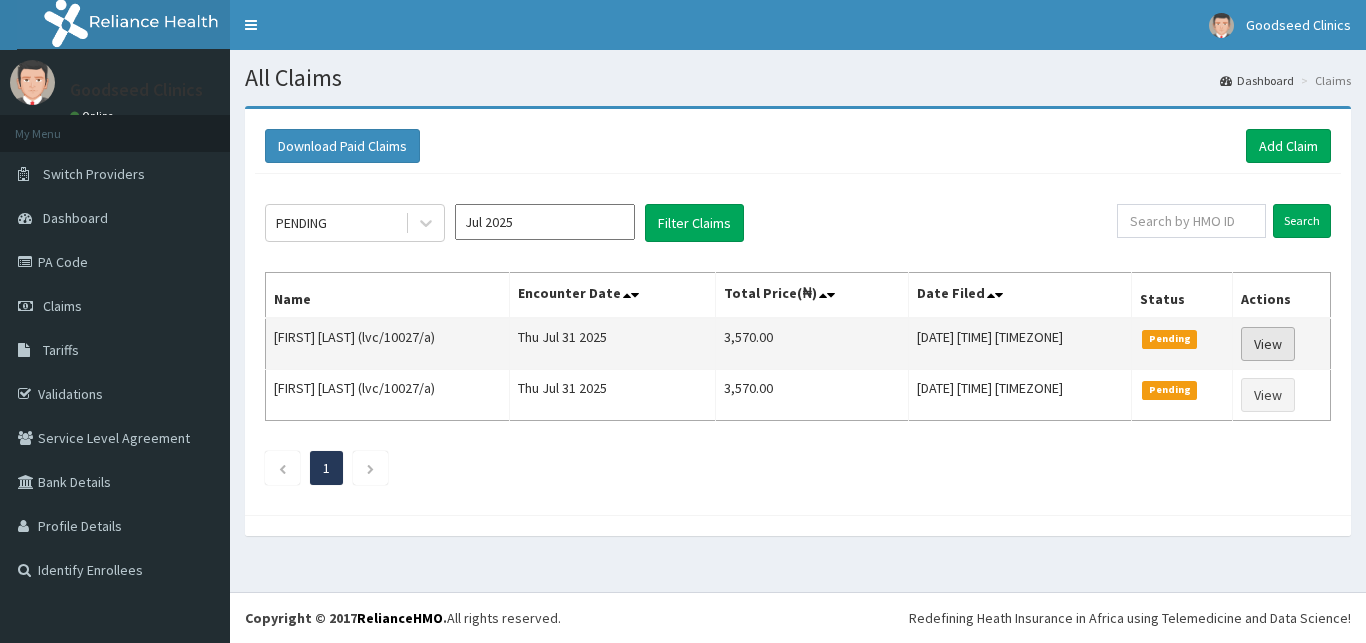 click on "View" at bounding box center [1268, 344] 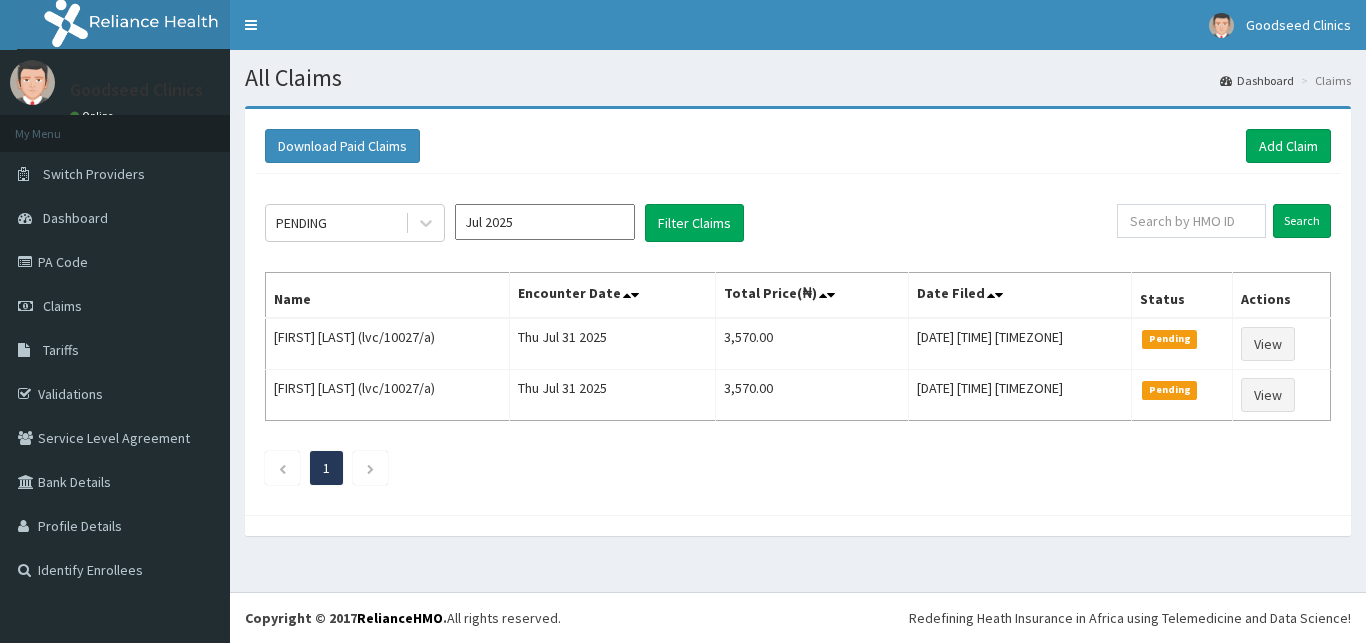 click on "Download Paid Claims Add Claim" at bounding box center (798, 146) 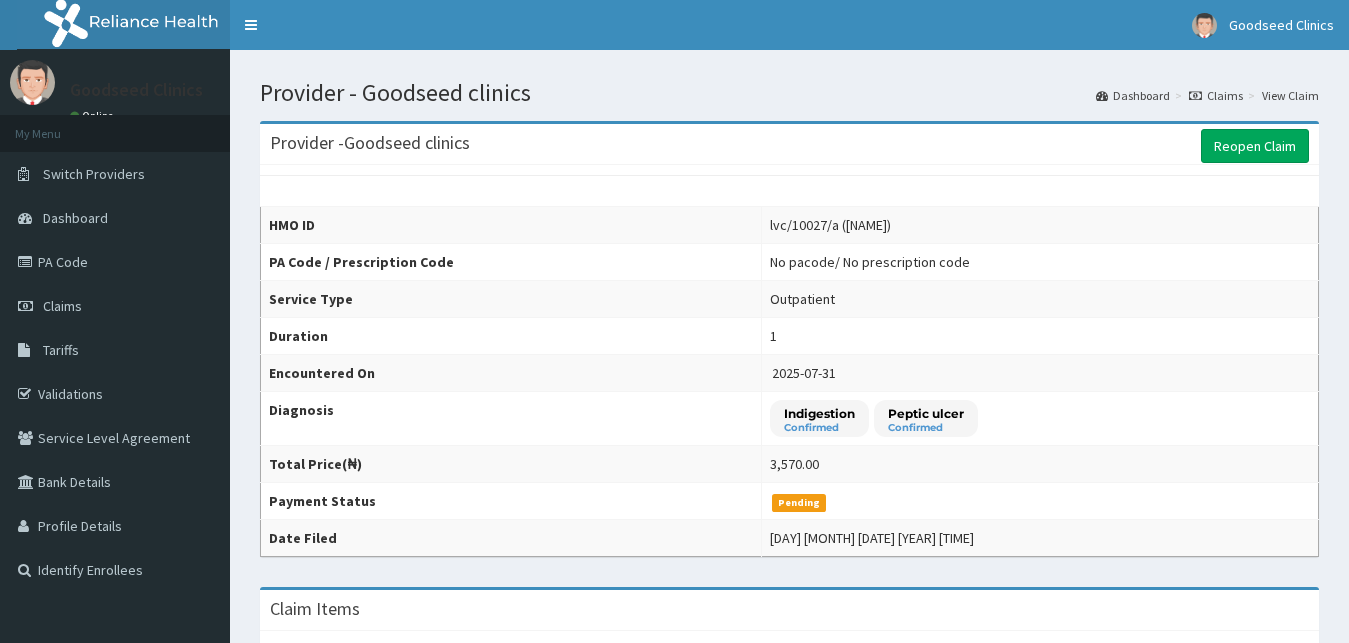 scroll, scrollTop: 0, scrollLeft: 0, axis: both 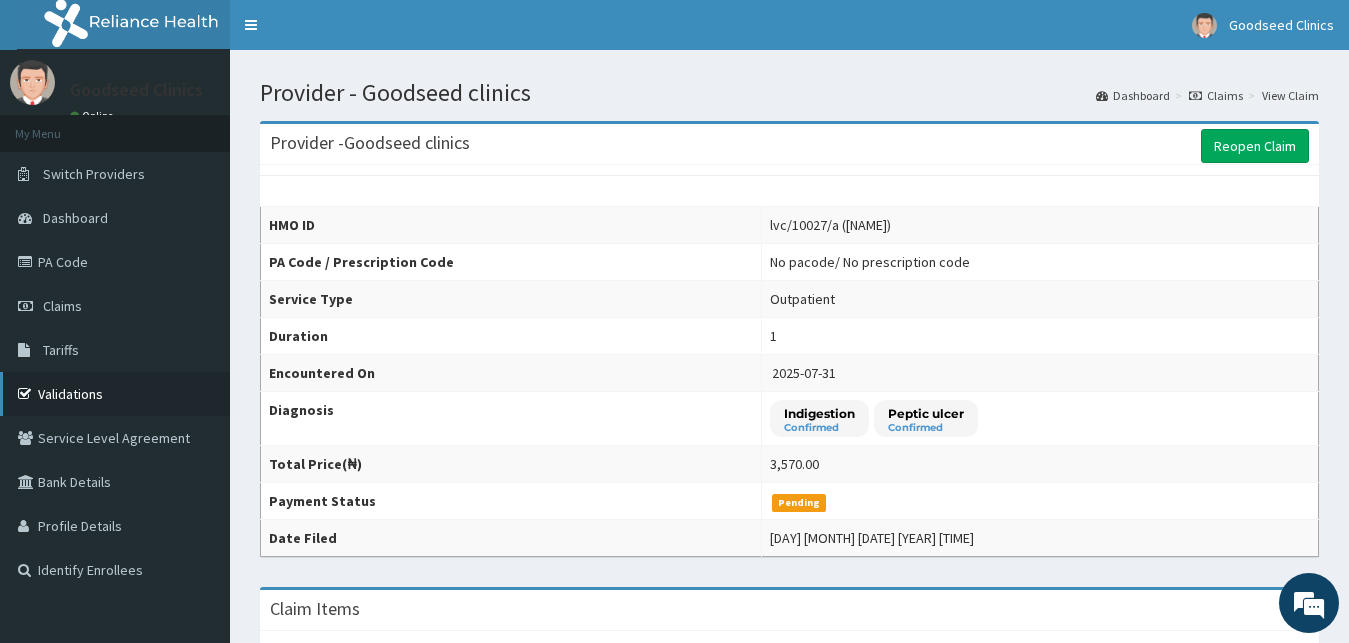 click on "Validations" at bounding box center [115, 394] 